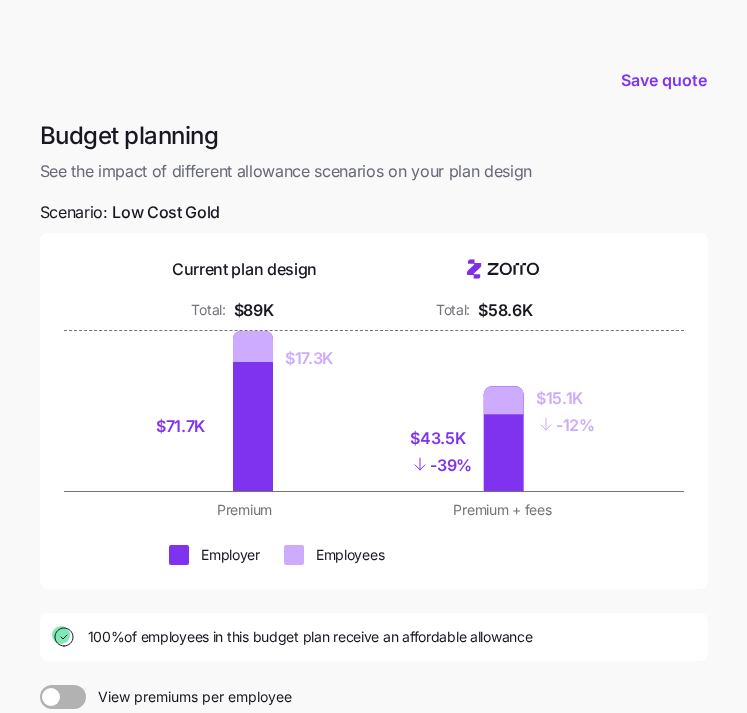 scroll, scrollTop: 0, scrollLeft: 0, axis: both 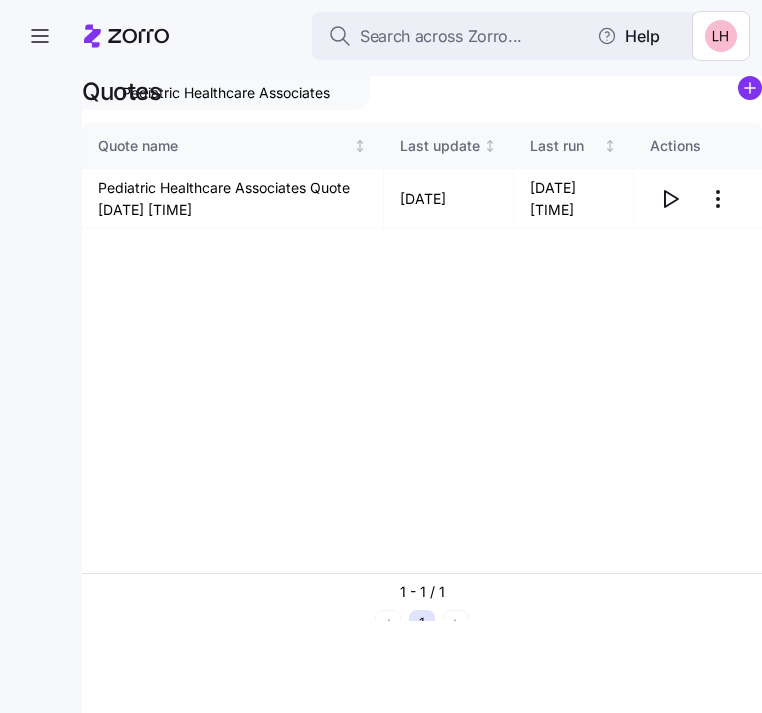 click on "Quote name Last update Last run Actions Pediatric Healthcare Associates Quote 07/11/2025 4:00 PM 07/14/2025 07/14/2025 10:47 AM" at bounding box center (422, 348) 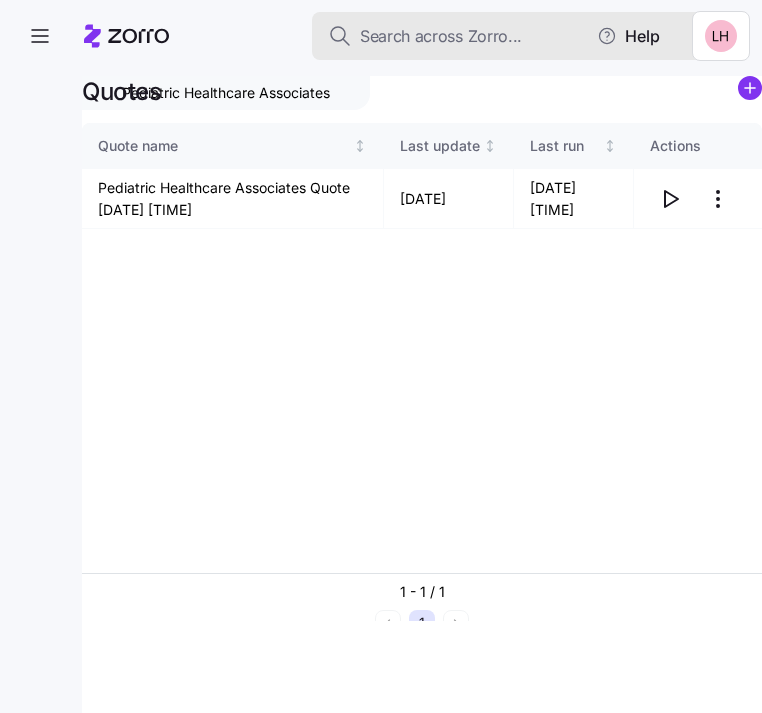 click on "Search across Zorro..." at bounding box center [512, 36] 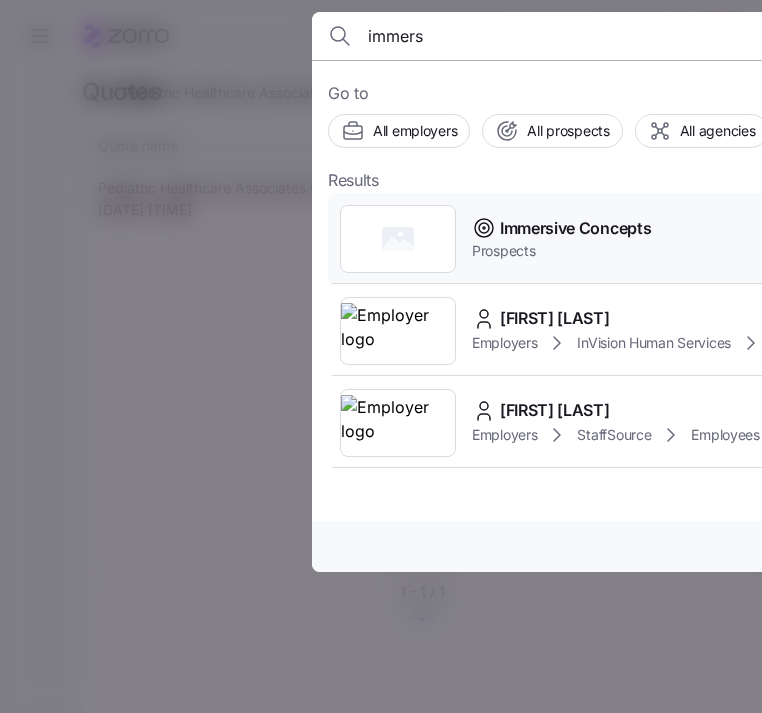 type on "immers" 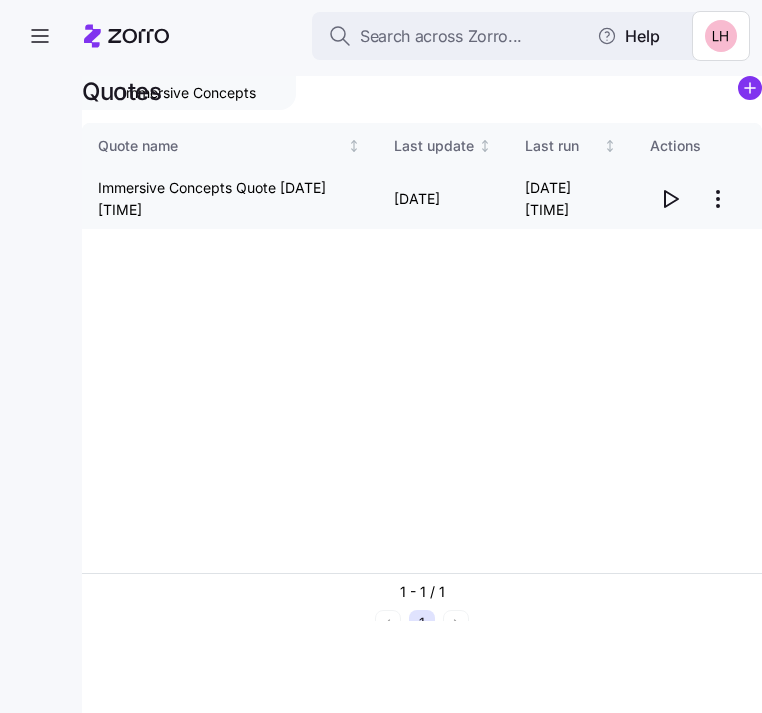 click on "Search across Zorro... Help Immersive Concepts  Quotes Quote name Last update Last run Actions Immersive Concepts  Quote 07/09/2025 4:04 PM 07/11/2025 07/11/2025 5:28 AM 1 - 1 / 1 1 Quotes" at bounding box center [381, 350] 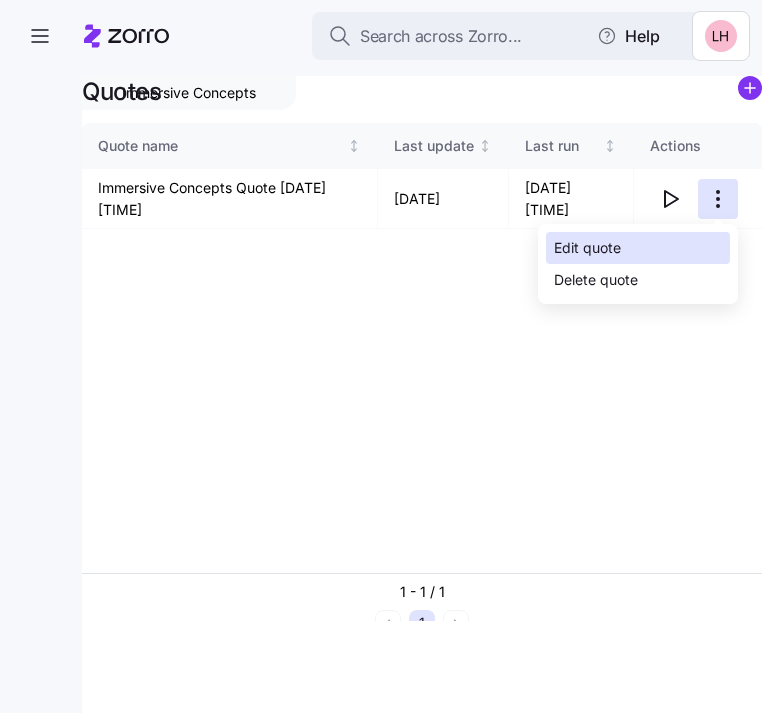drag, startPoint x: 635, startPoint y: 240, endPoint x: 647, endPoint y: 235, distance: 13 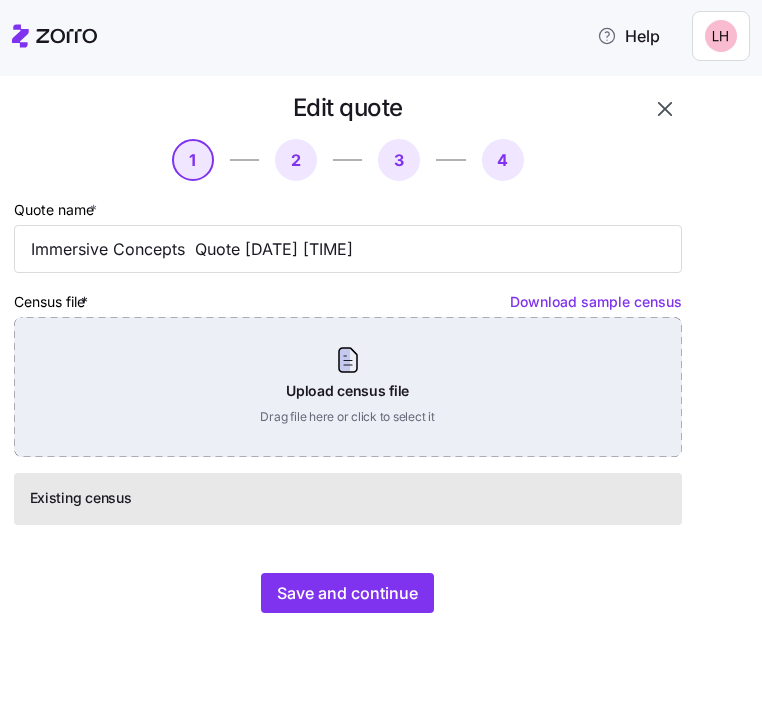 click on "Upload census file Drag file here or click to select it" at bounding box center (348, 387) 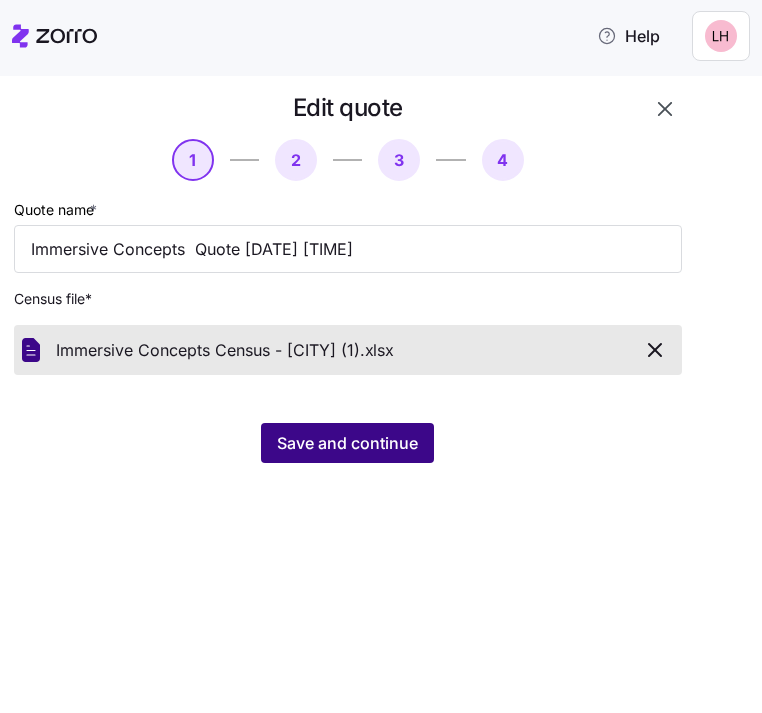 click on "Save and continue" at bounding box center (347, 443) 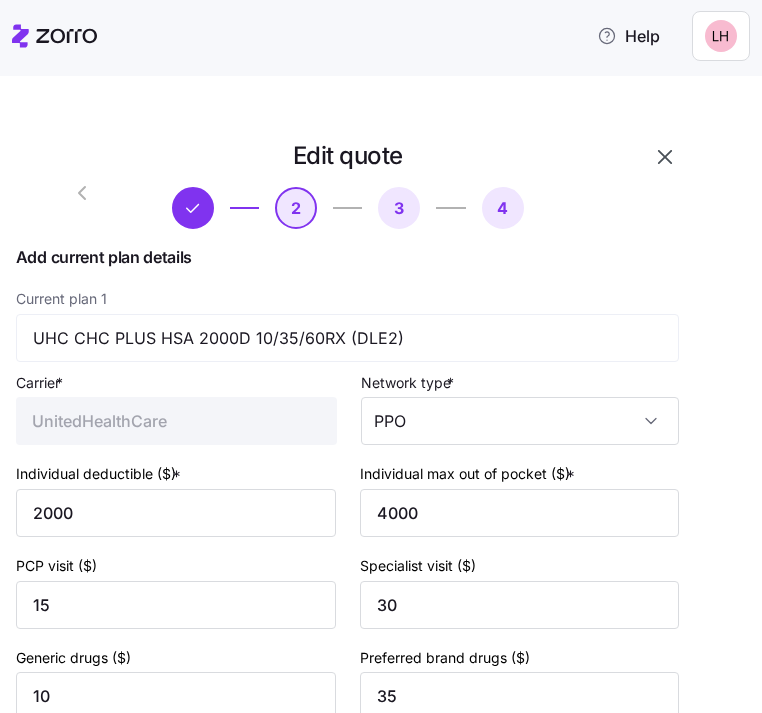 type on "UHC" 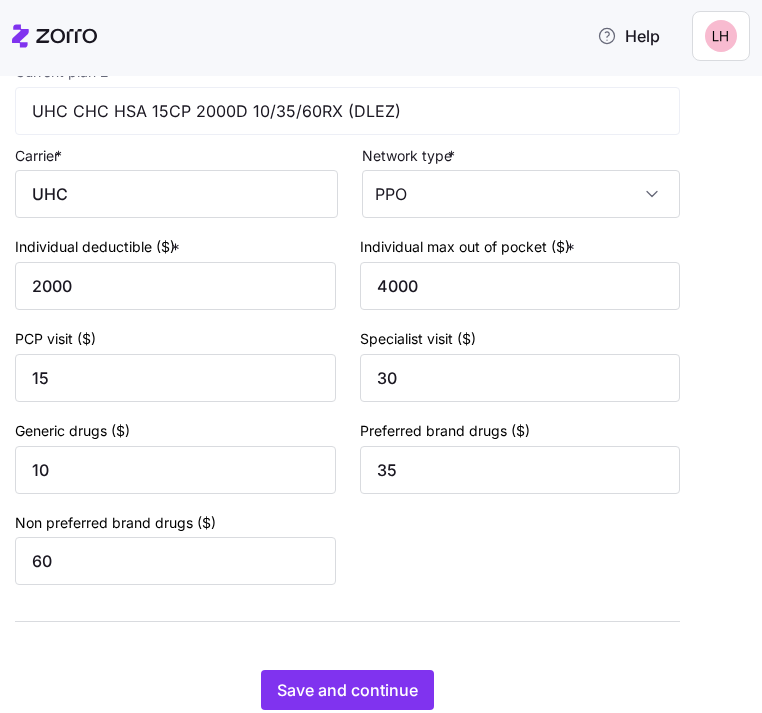 scroll, scrollTop: 851, scrollLeft: 0, axis: vertical 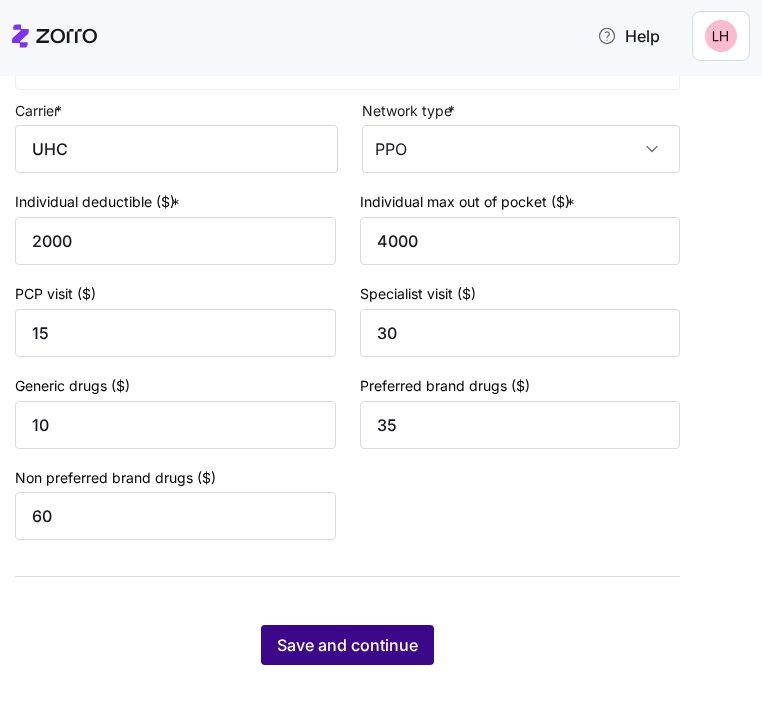 click on "Save and continue" at bounding box center [347, 645] 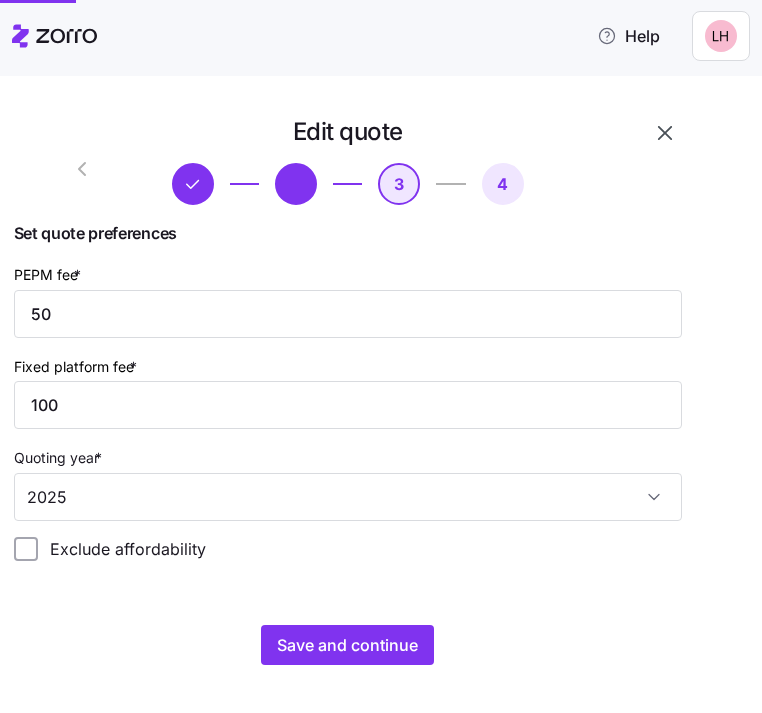 scroll, scrollTop: 24, scrollLeft: 0, axis: vertical 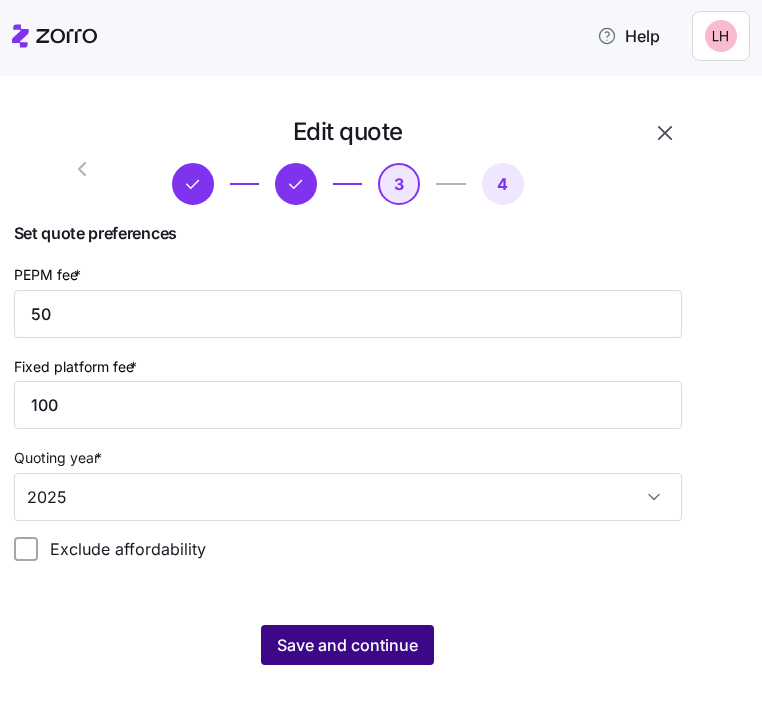 click on "Save and continue" at bounding box center [347, 645] 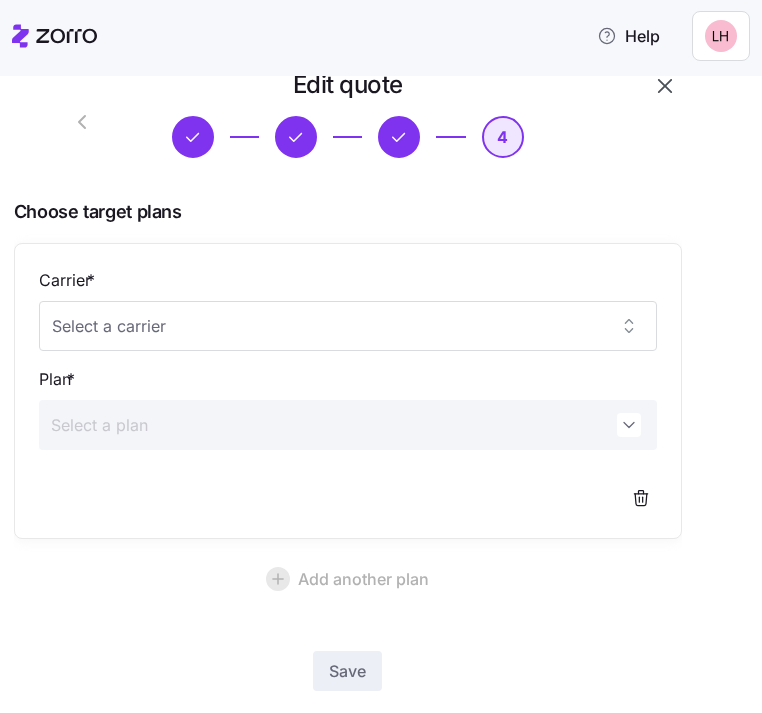 scroll, scrollTop: 157, scrollLeft: 0, axis: vertical 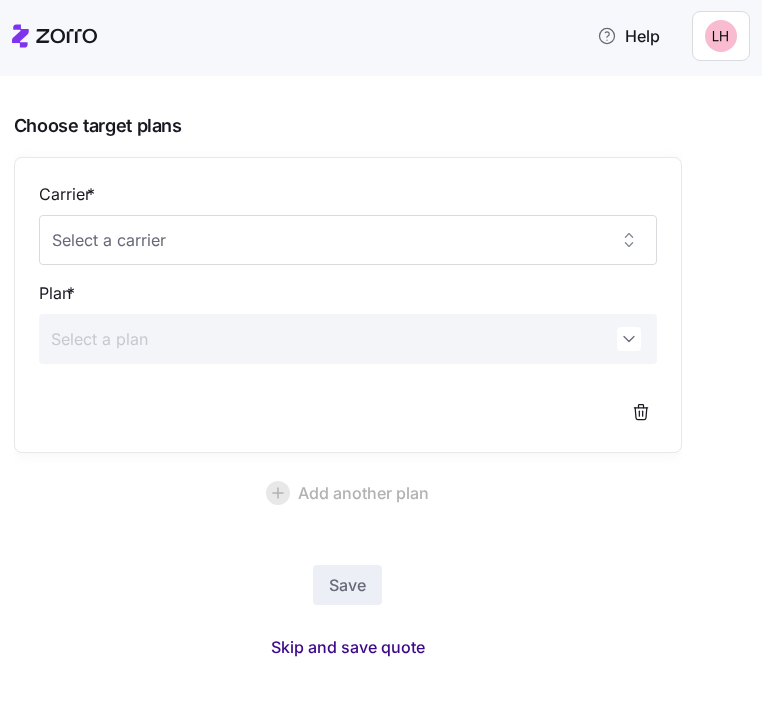 click on "Skip and save quote" at bounding box center [348, 647] 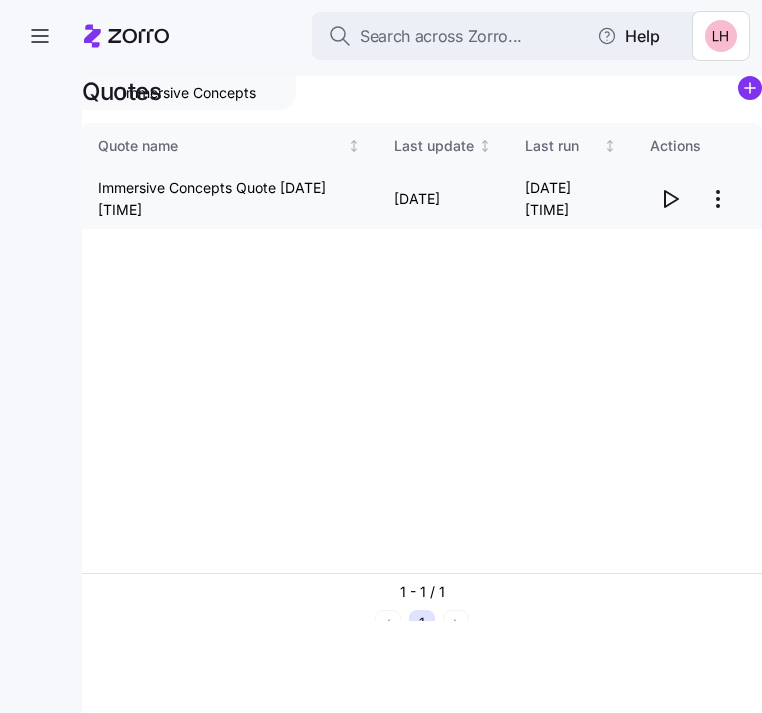 click 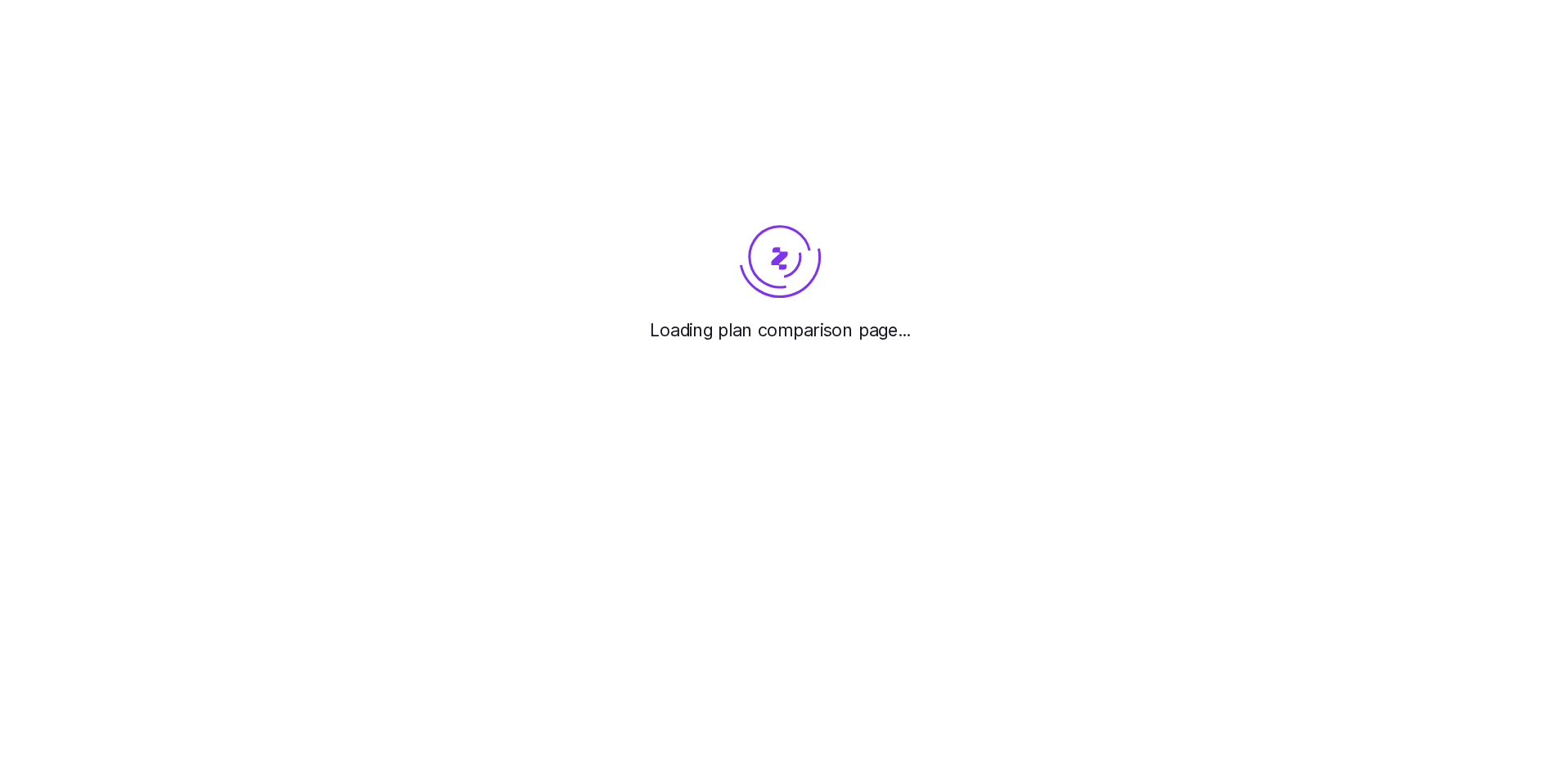 scroll, scrollTop: 0, scrollLeft: 0, axis: both 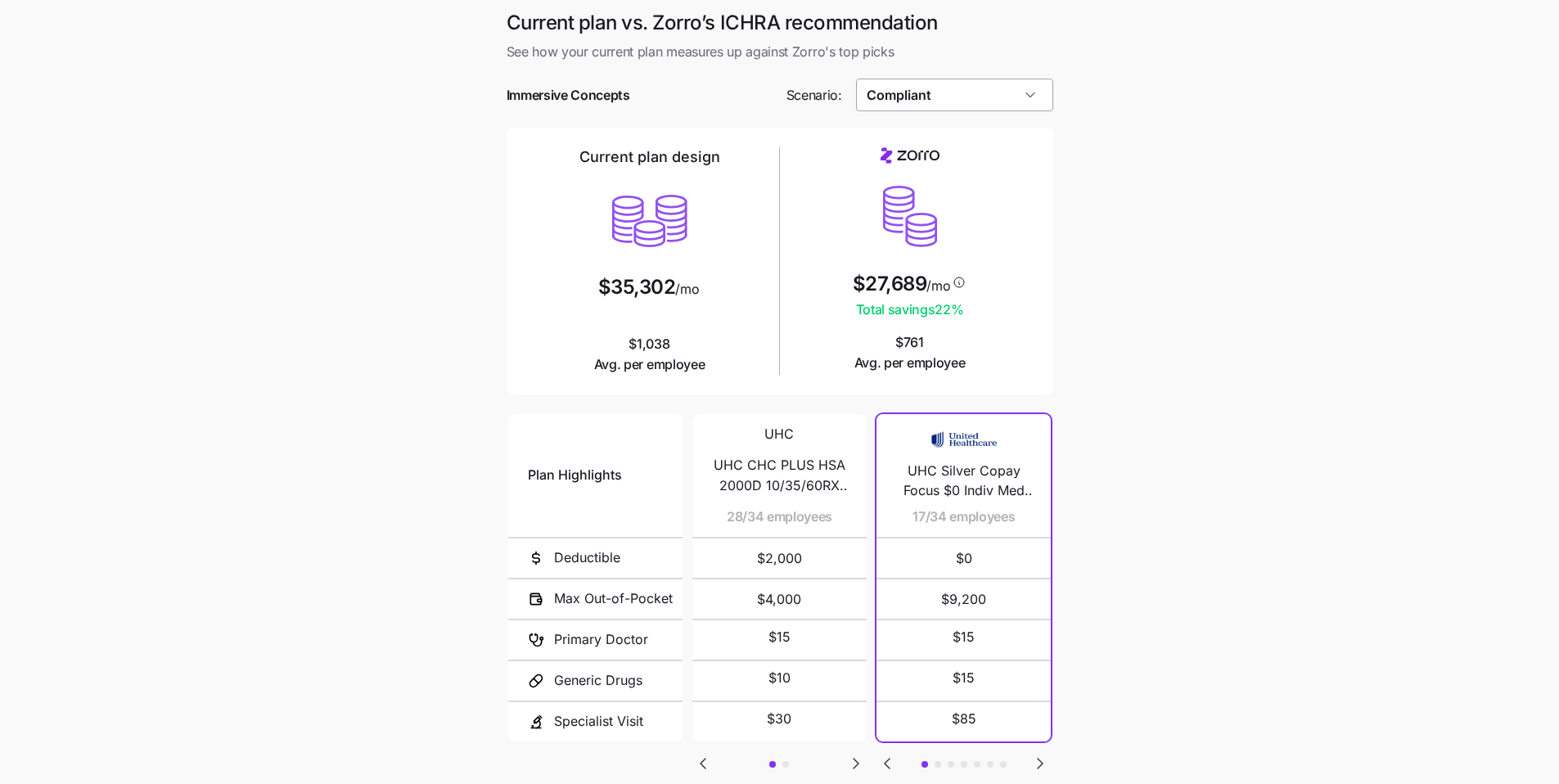 click on "Compliant" at bounding box center [954, 95] 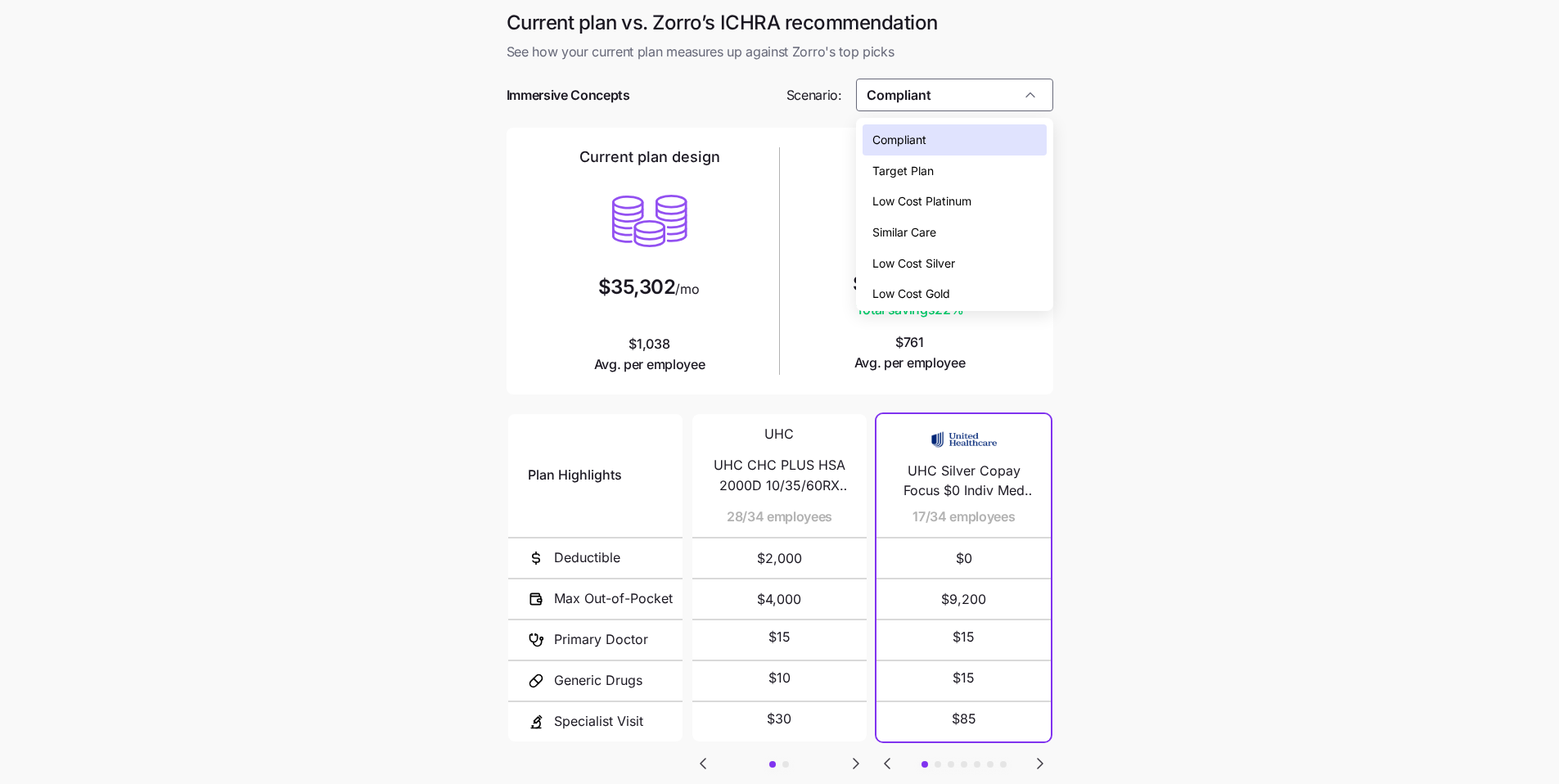 click on "Low Cost Gold" at bounding box center [954, 294] 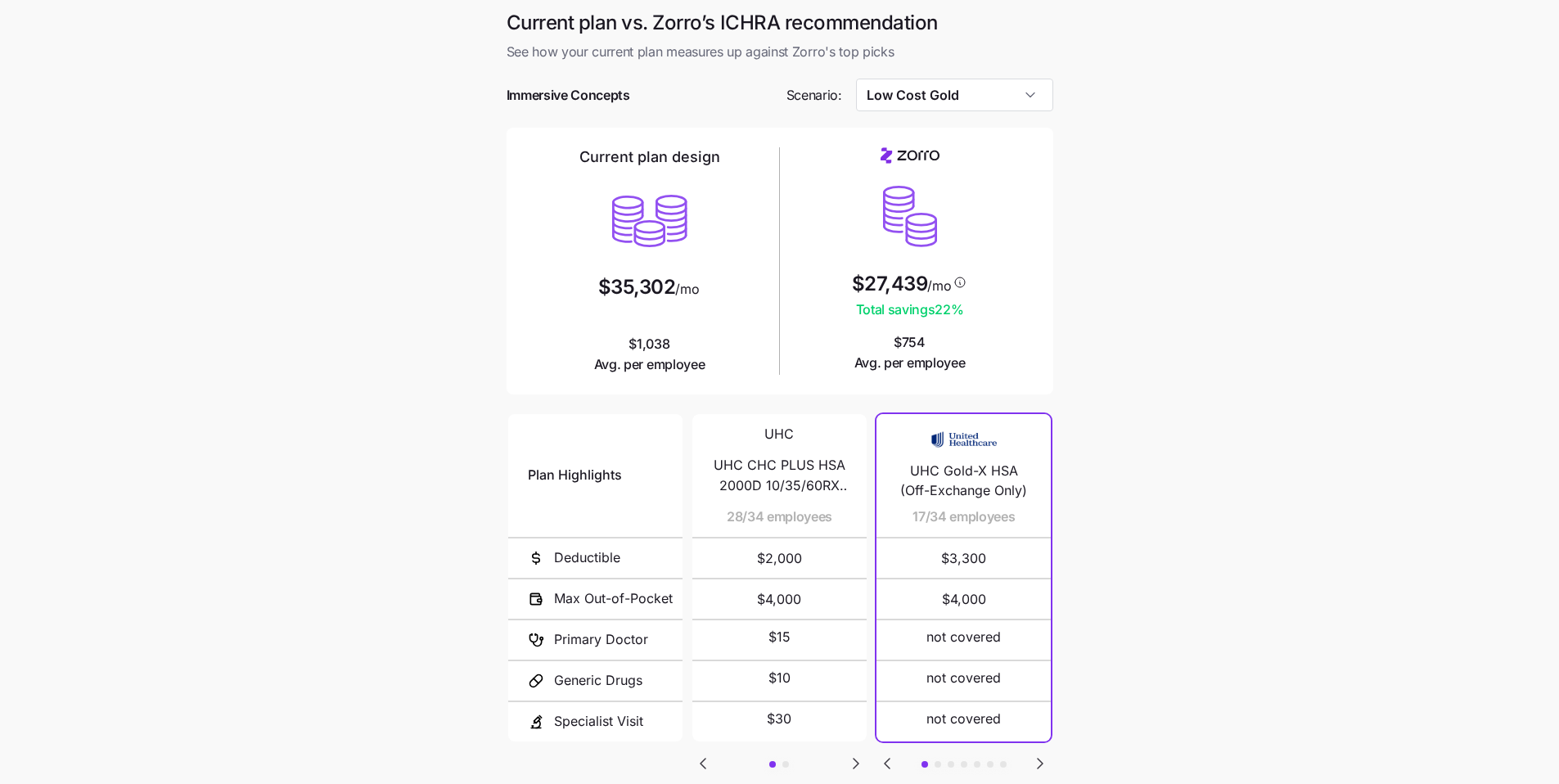 click on "Current plan vs. Zorro’s ICHRA recommendation See how your current plan measures up against Zorro's top picks Immersive Concepts Scenario: Low Cost Gold Current plan design $35,302 /mo $1,038 Avg. per employee $27,439 /mo Total savings 22 % $754 Avg. per employee Plan Highlights Deductible Max Out-of-Pocket Primary Doctor Generic Drugs Specialist Visit UHC UHC CHC PLUS HSA 2000D 10/35/60RX (DLE2) 28/34 employees $2,000 $4,000 $15 $10 $30 UHC UHC CHC HSA 15CP 2000D 10/35/60RX (DLEZ) 6/34 employees $2,000 $4,000 $15 $10 $30 UHC Gold-X HSA (Off-Exchange Only) 17/34 employees $3,300 $4,000 not covered not covered not covered Sentara M Gold 2200 Ded 9/34 employees $2,200 $6,400 $25 $15 $50 Gold 1 3/34 employees $1,640 $8,100 $20 $15 $50 KP DC Gold 1700 Ded/HSA/Vision 2/34 employees $1,700 $5,000 not covered not covered not covered Everyday Gold 1/34 employees $750 $7,000 $35 $3 $55 Gold 201 HSA 1/34 employees $3,300 $3,300 not covered not covered not covered Gold PPO Choice Select 2400/0/25 1/34 employees $25" at bounding box center [779, 447] 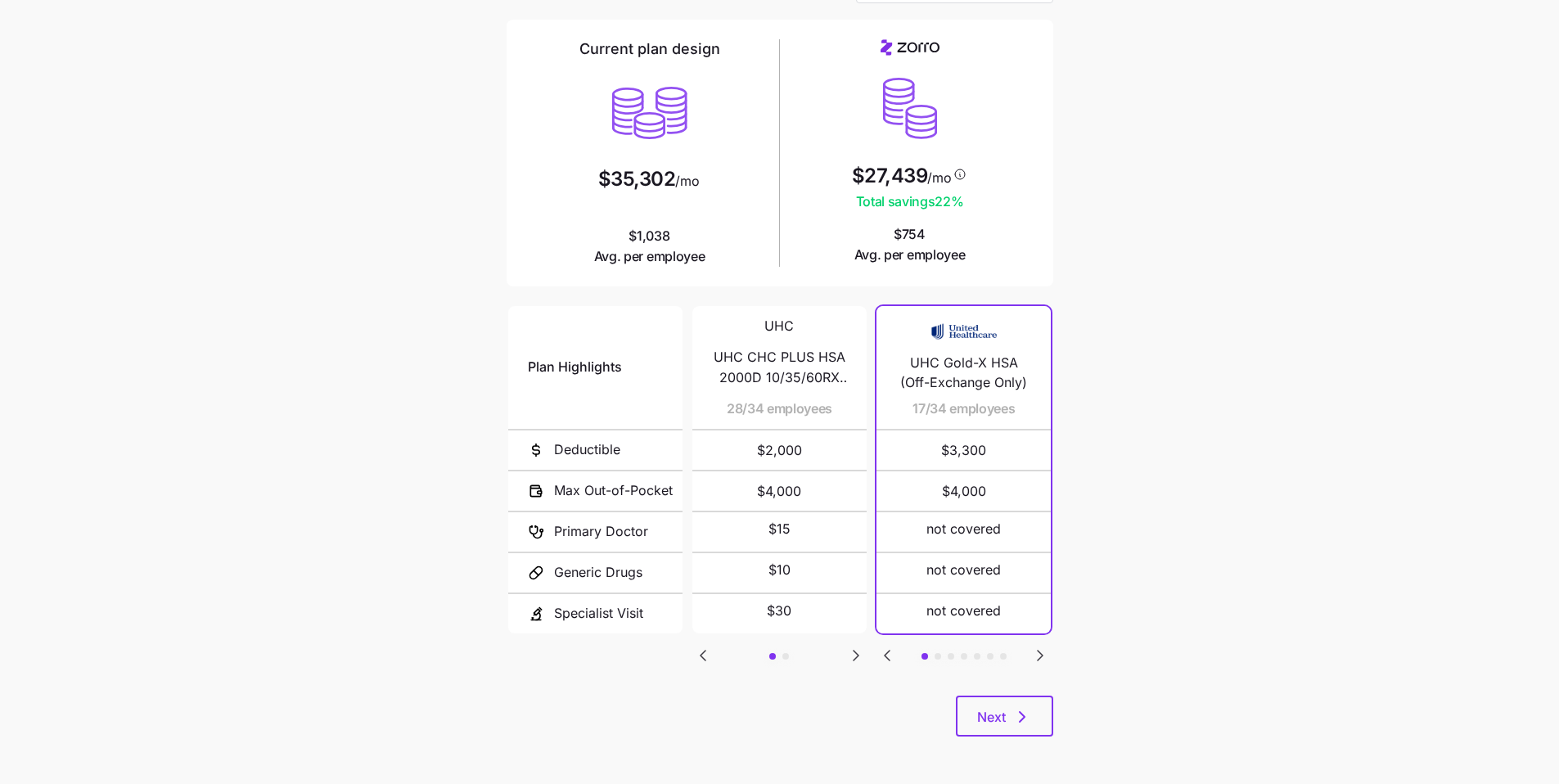 scroll, scrollTop: 110, scrollLeft: 0, axis: vertical 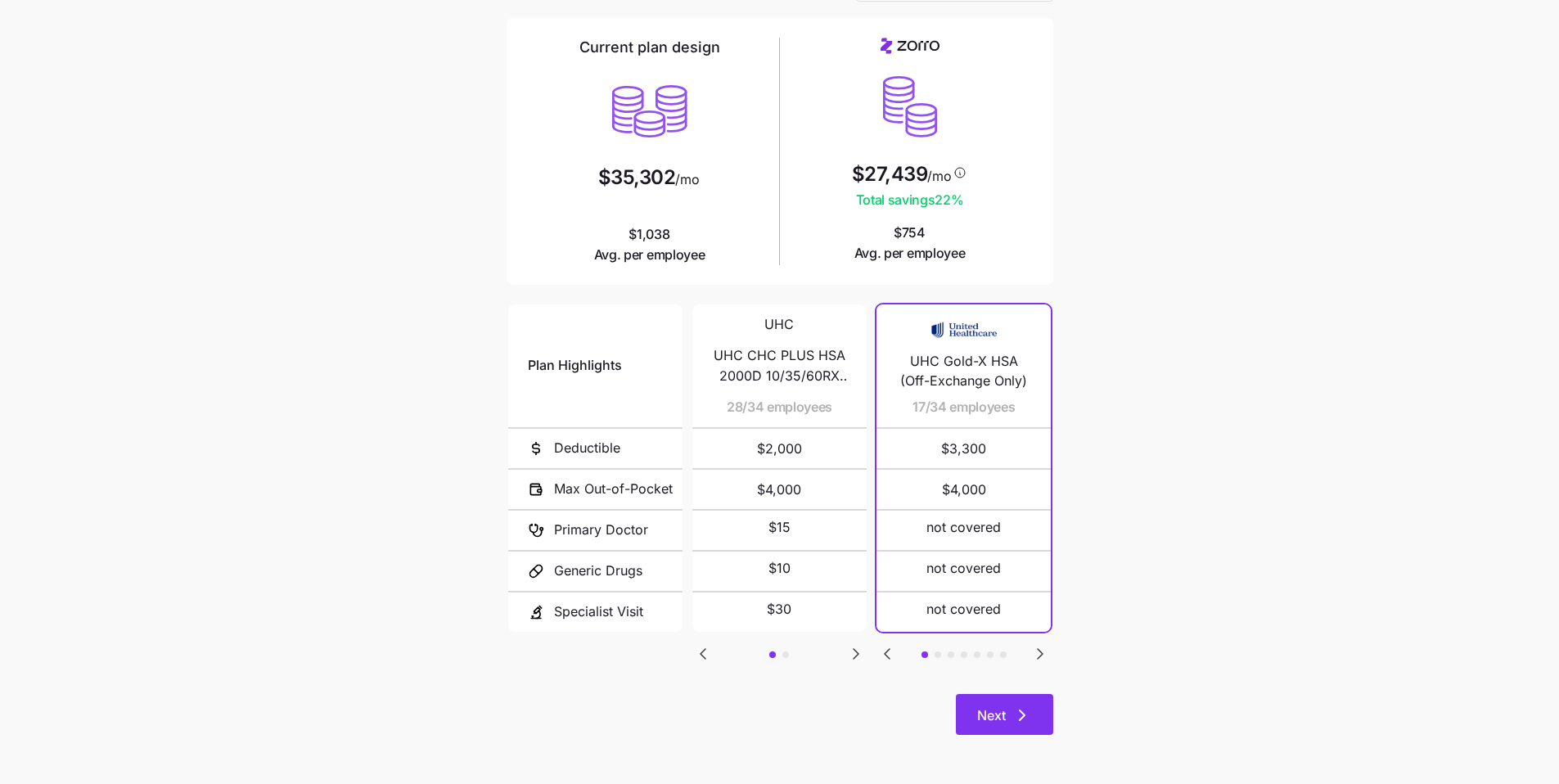 click on "Next" at bounding box center (1004, 714) 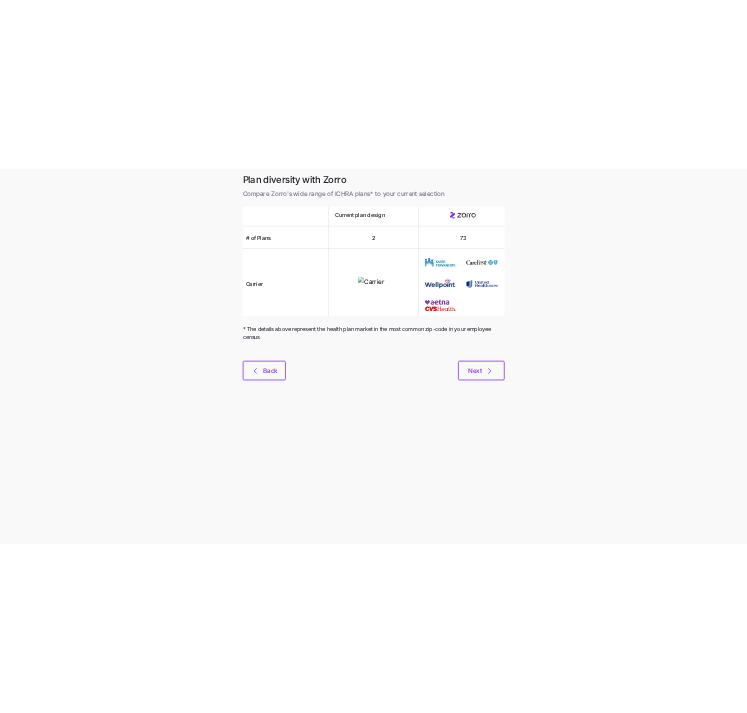 scroll, scrollTop: 0, scrollLeft: 0, axis: both 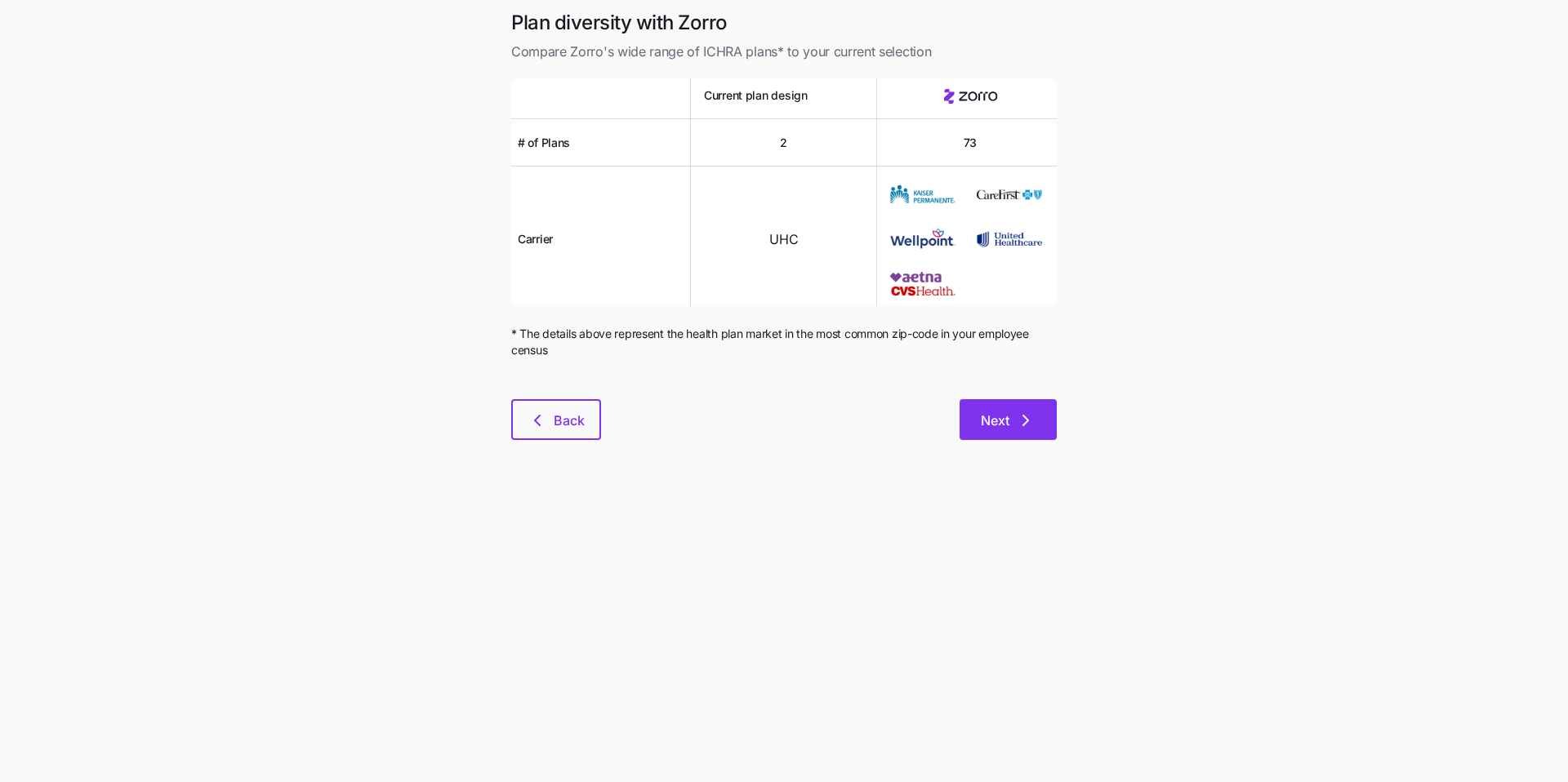 click 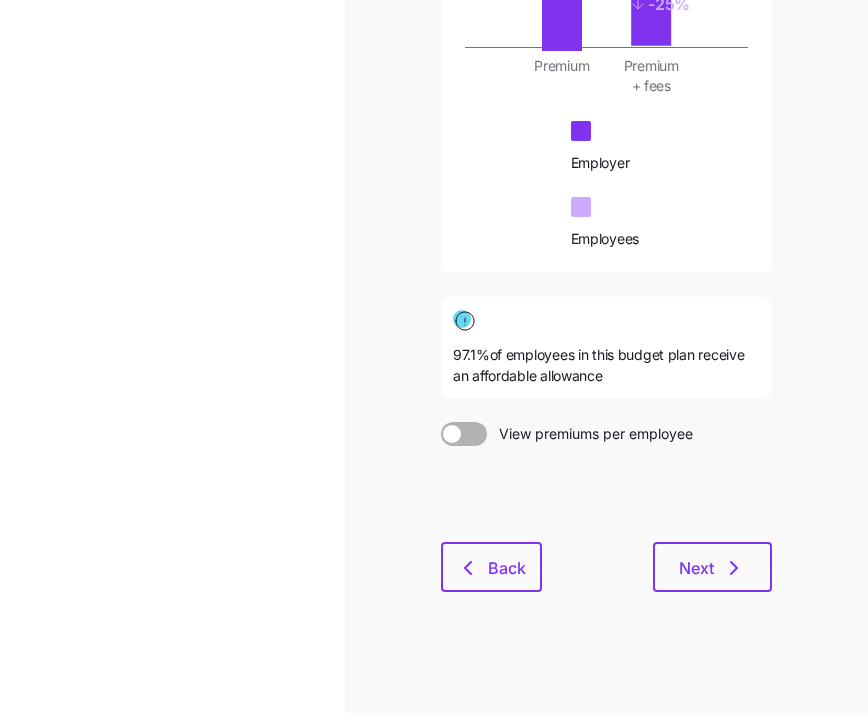 scroll, scrollTop: 602, scrollLeft: 0, axis: vertical 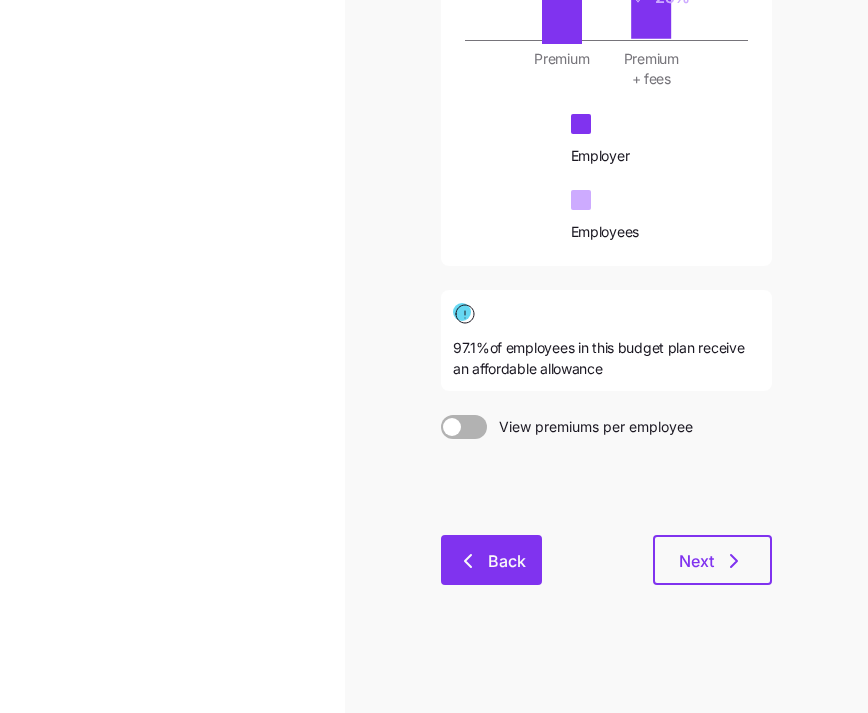click on "Back" at bounding box center [491, 560] 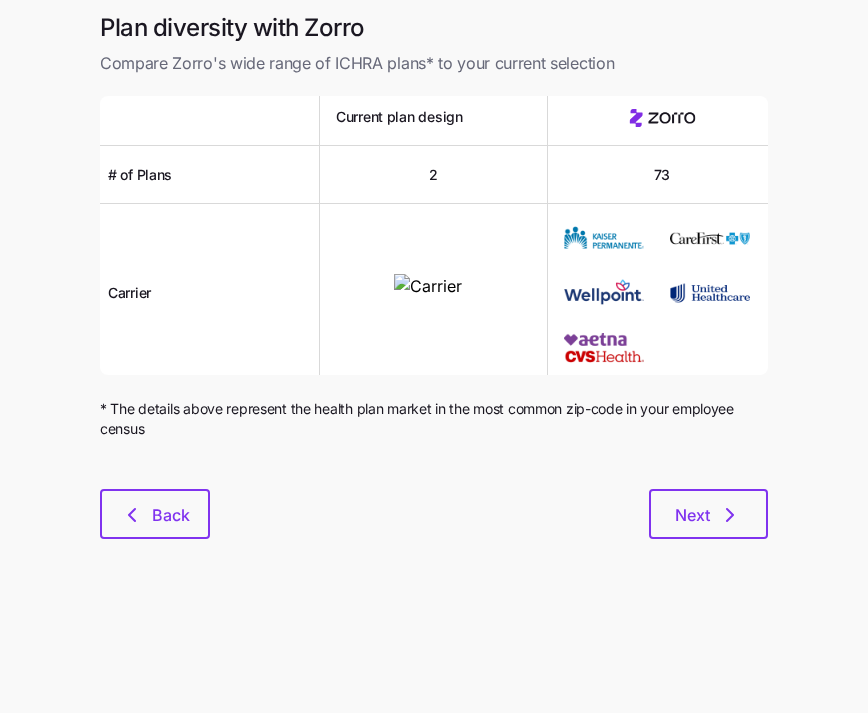 scroll, scrollTop: 0, scrollLeft: 0, axis: both 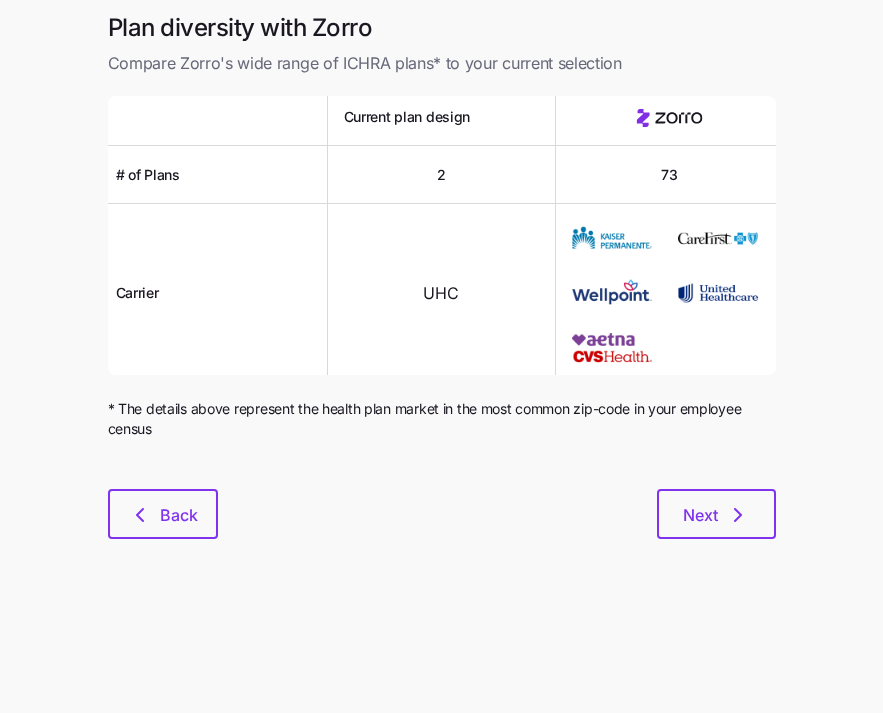 click on "Next" at bounding box center (497, 514) 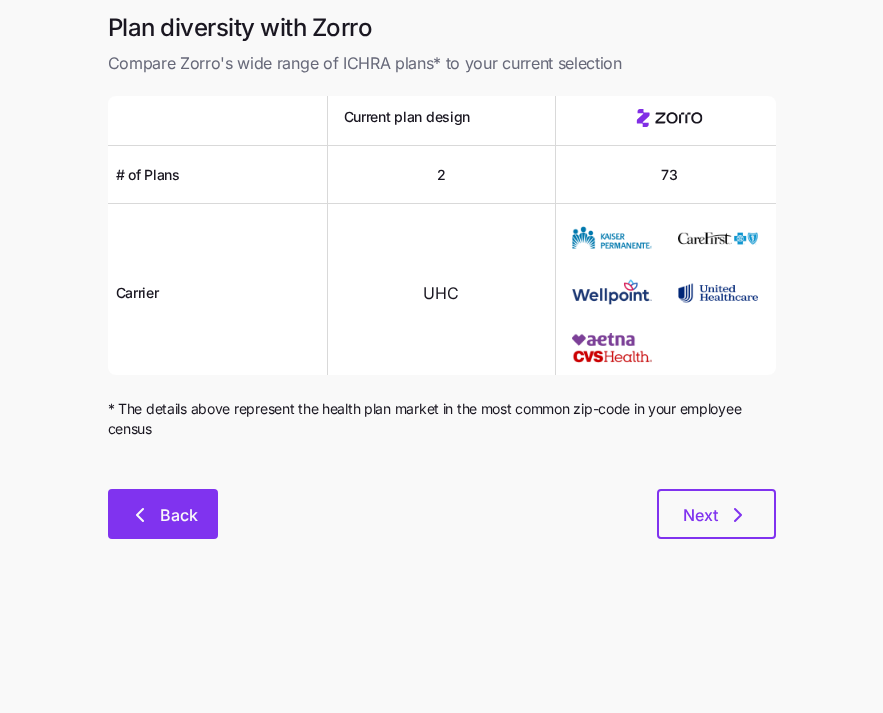 click on "Back" at bounding box center (179, 515) 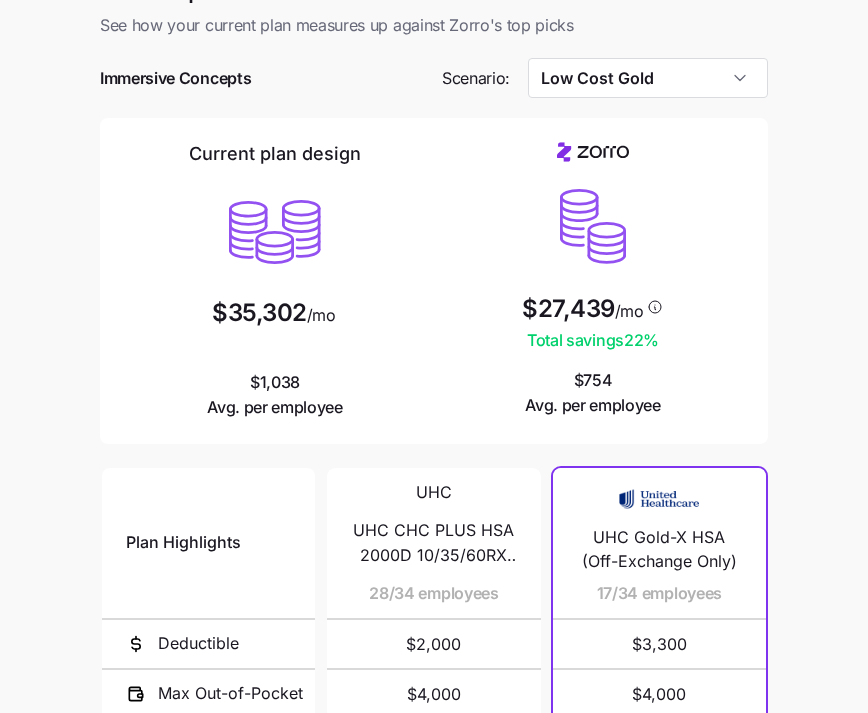 scroll, scrollTop: 378, scrollLeft: 0, axis: vertical 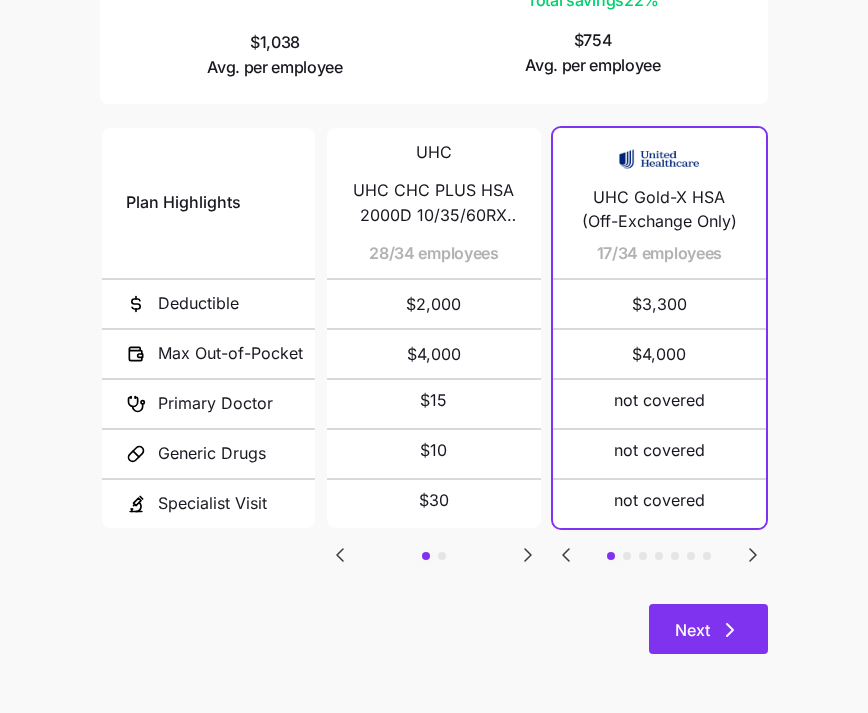 click on "Next" at bounding box center (708, 629) 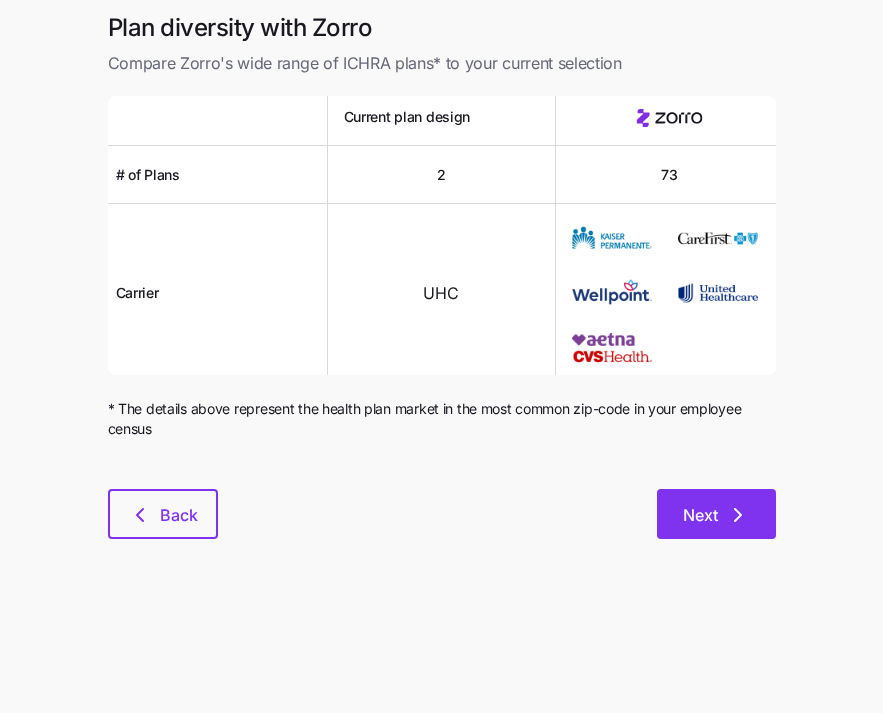 click on "Next" at bounding box center (716, 514) 